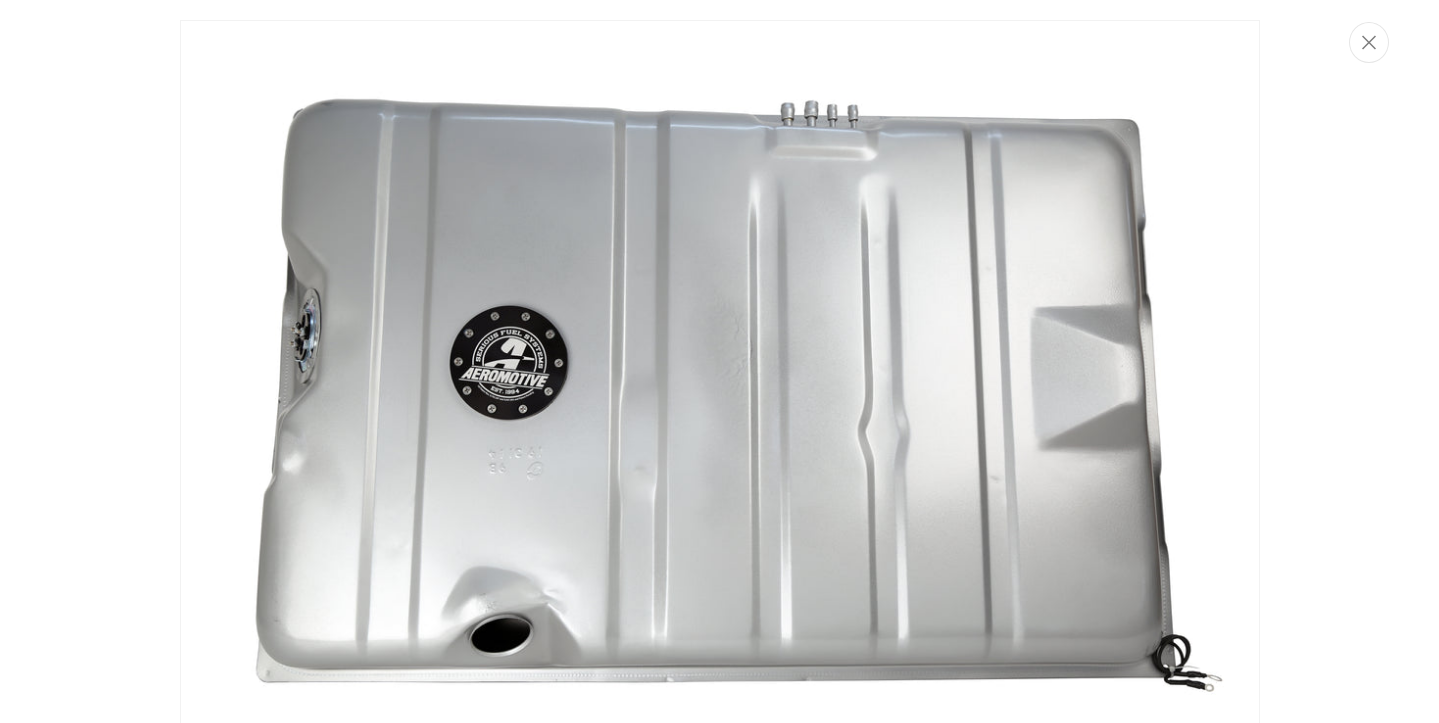 scroll, scrollTop: 300, scrollLeft: 0, axis: vertical 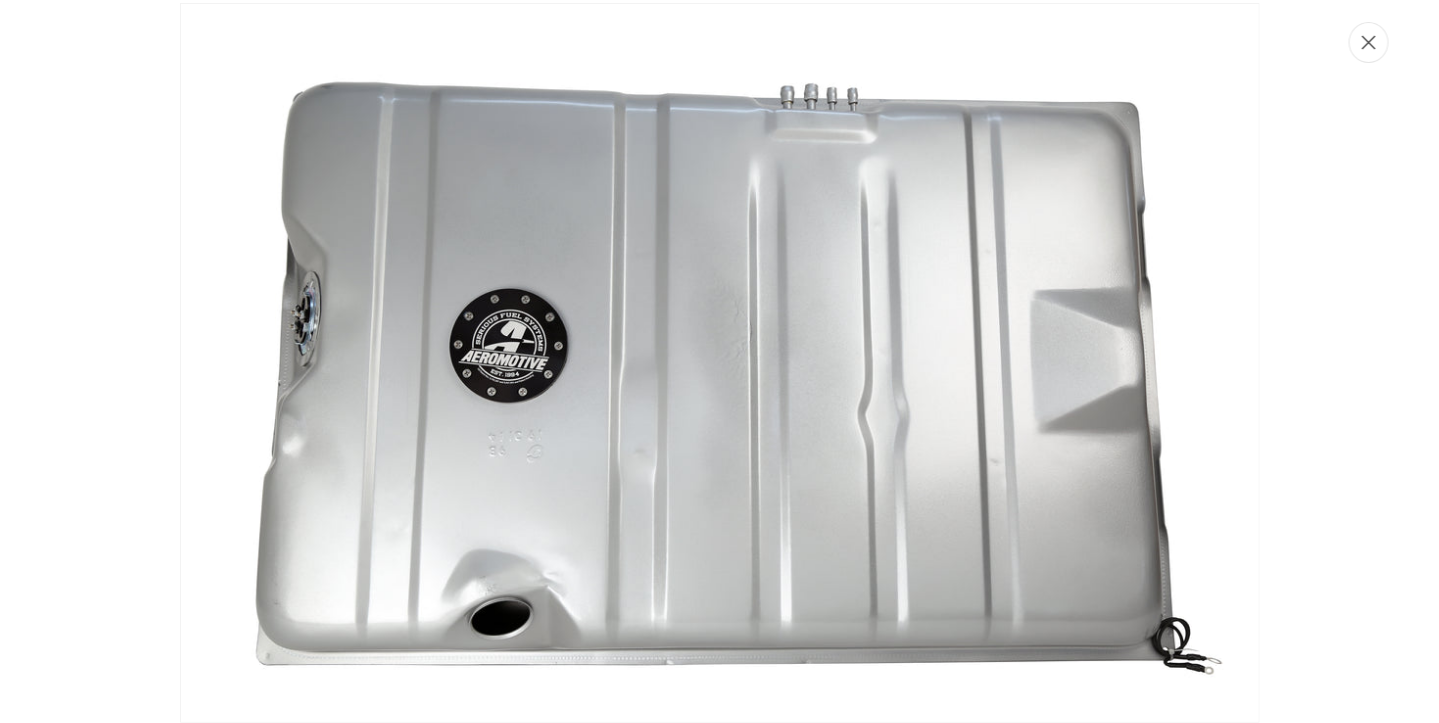 click 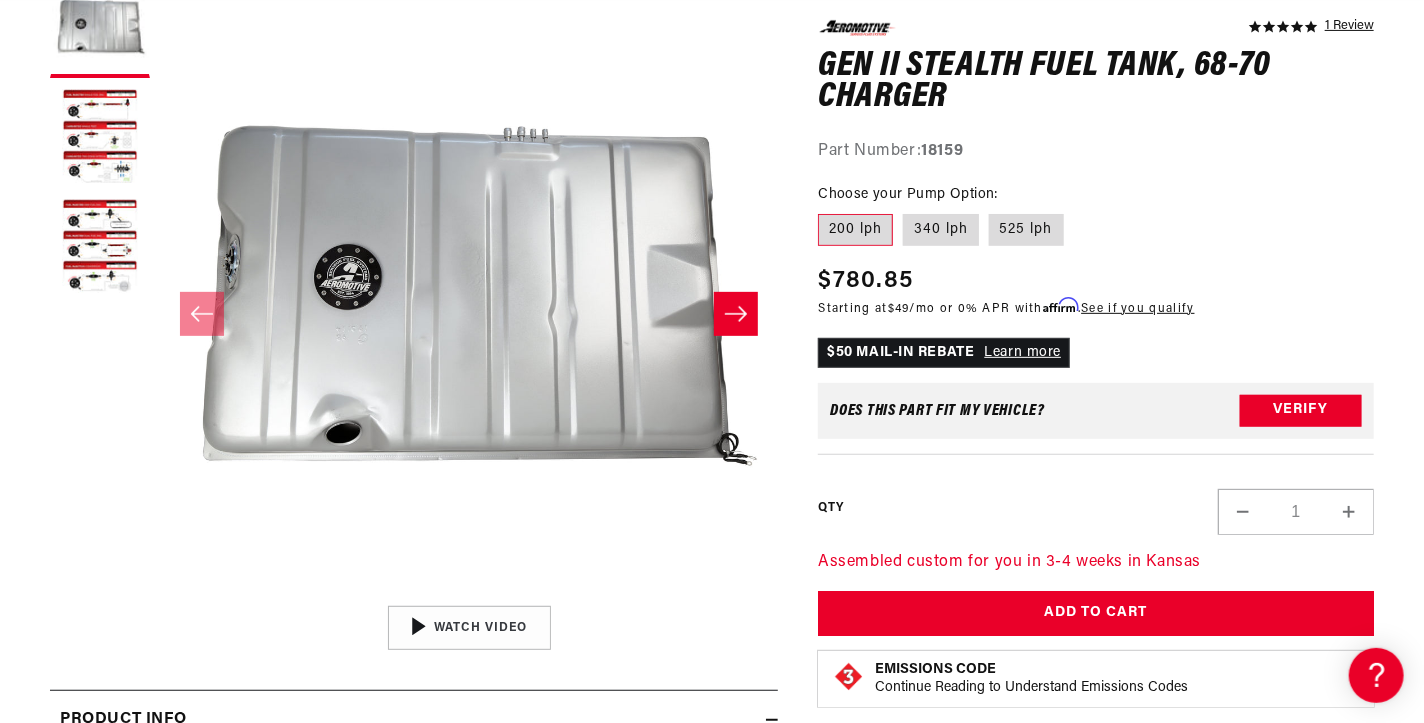 scroll, scrollTop: 0, scrollLeft: 0, axis: both 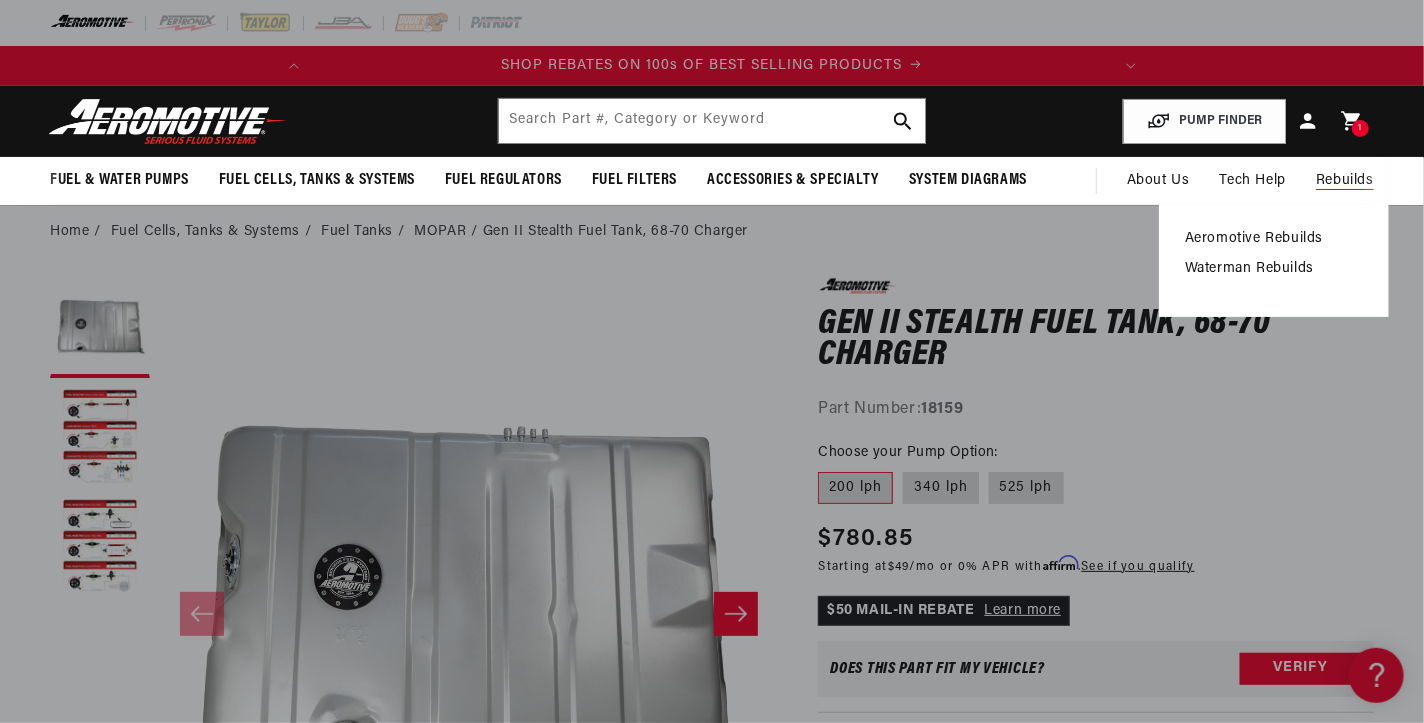 click on "Rebuilds" at bounding box center (1345, 181) 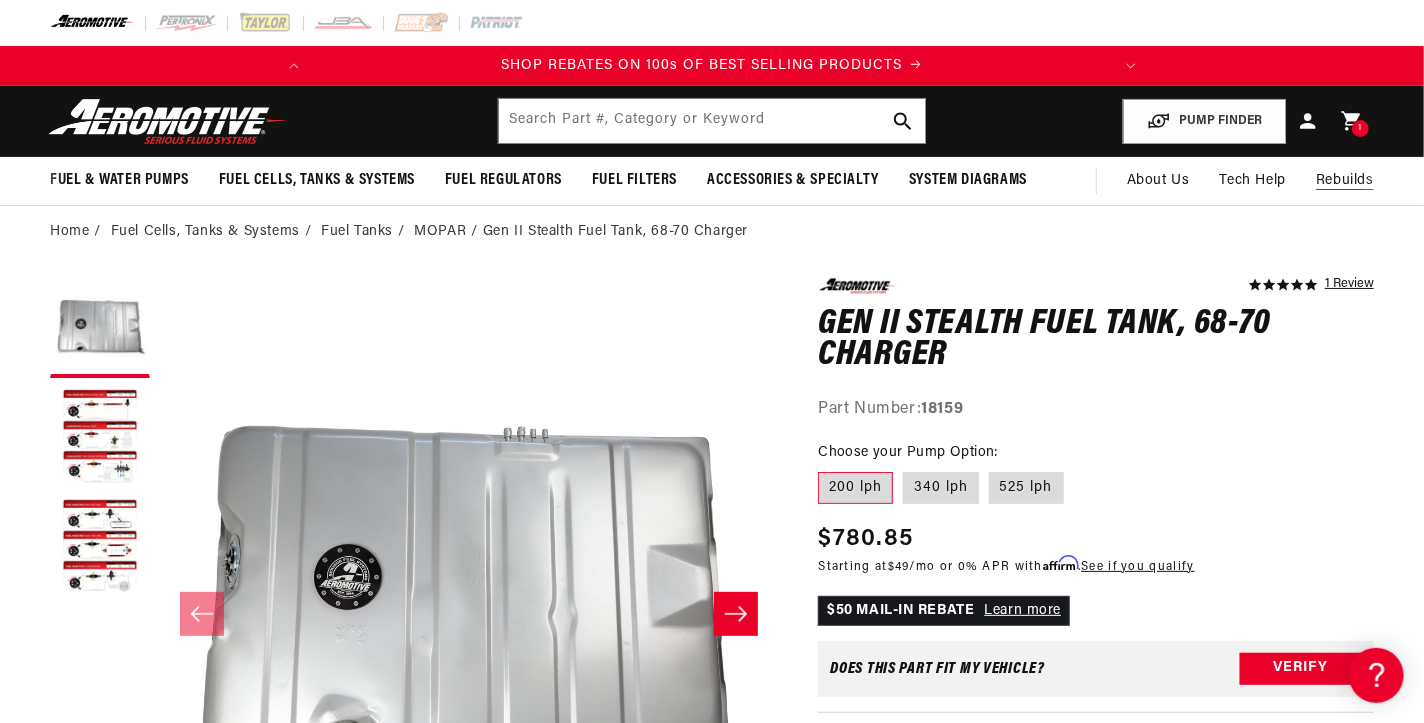 click on "Rebuilds" at bounding box center [1345, 181] 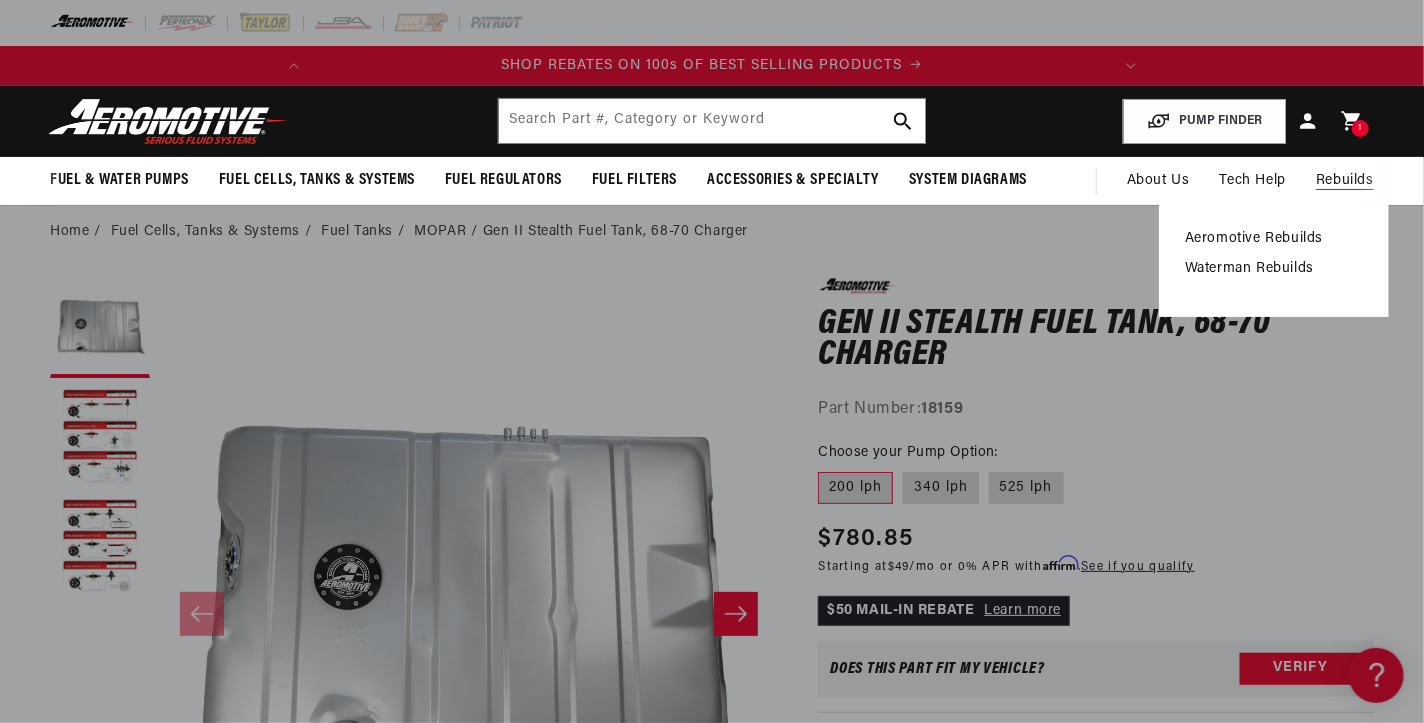 click on "Aeromotive Rebuilds" at bounding box center (1274, 239) 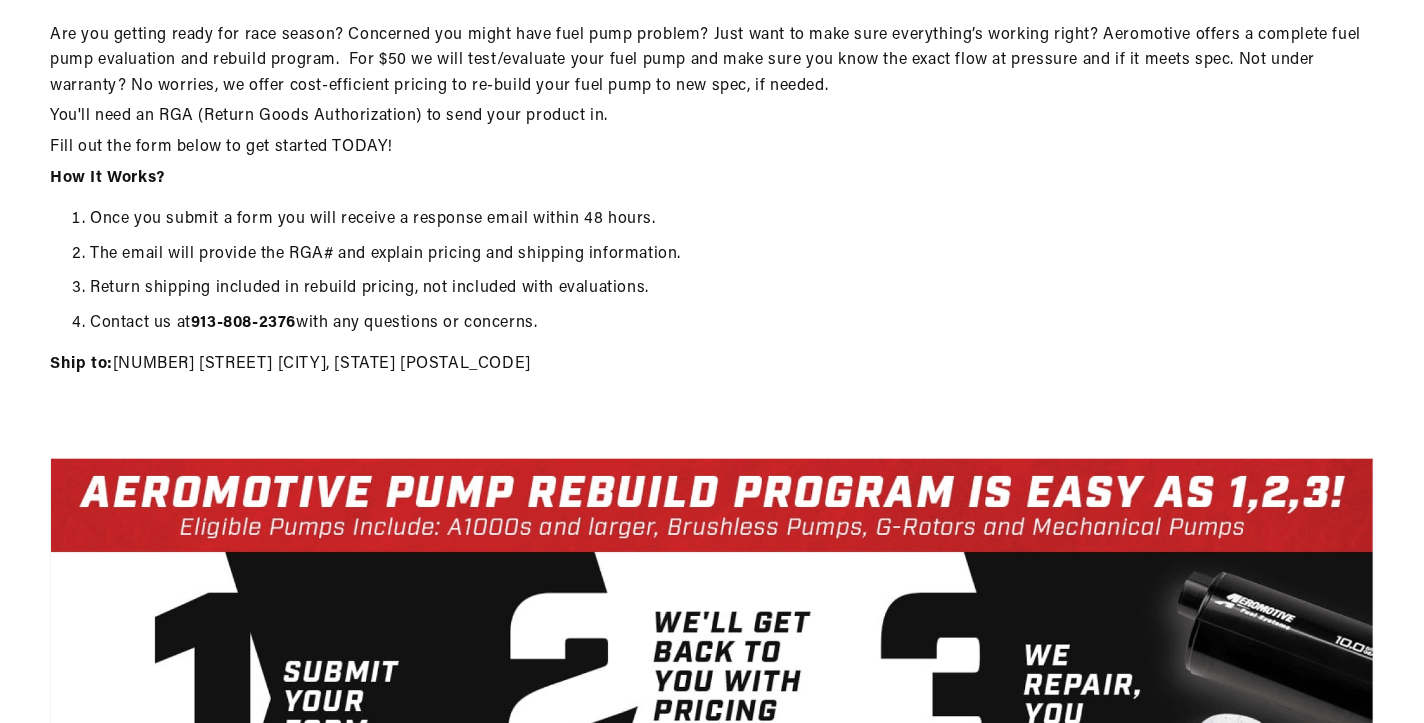 scroll, scrollTop: 1399, scrollLeft: 0, axis: vertical 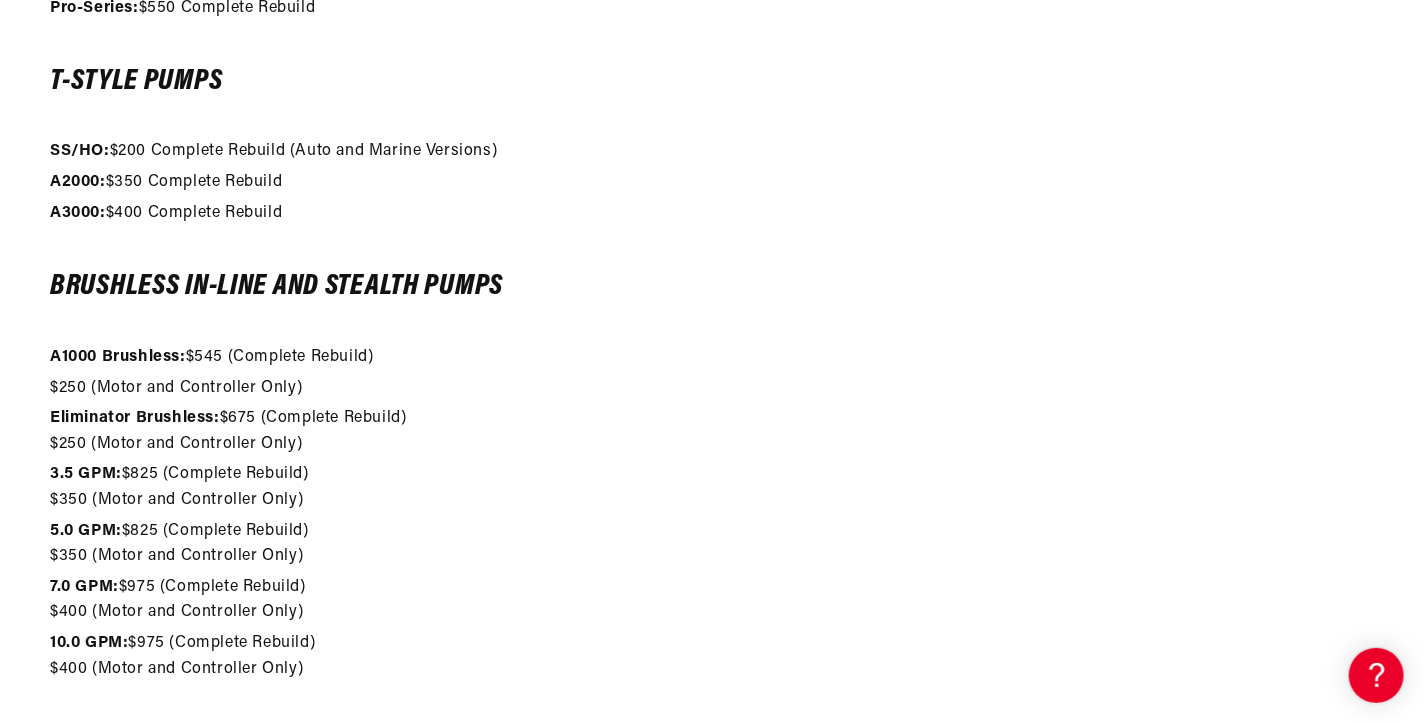 click on "$250 (Motor and Controller Only)" at bounding box center (712, 390) 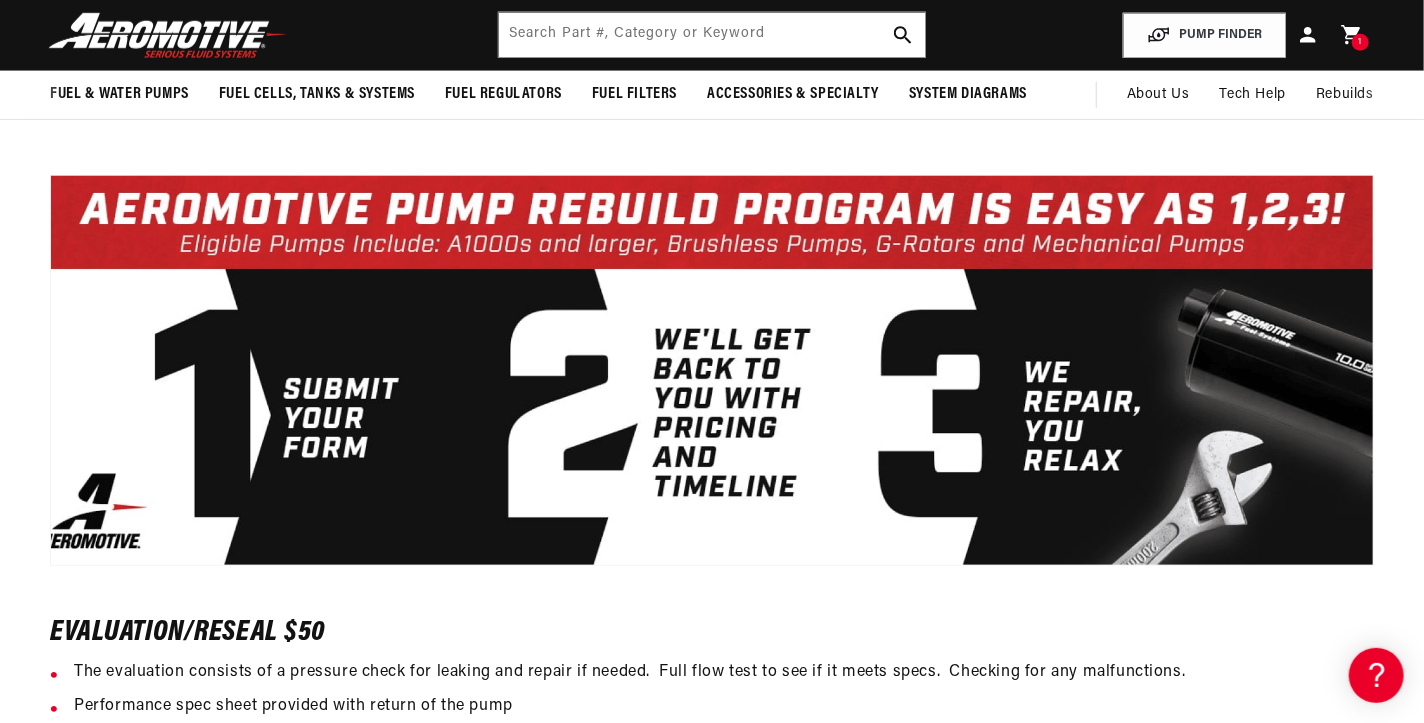 scroll, scrollTop: 499, scrollLeft: 0, axis: vertical 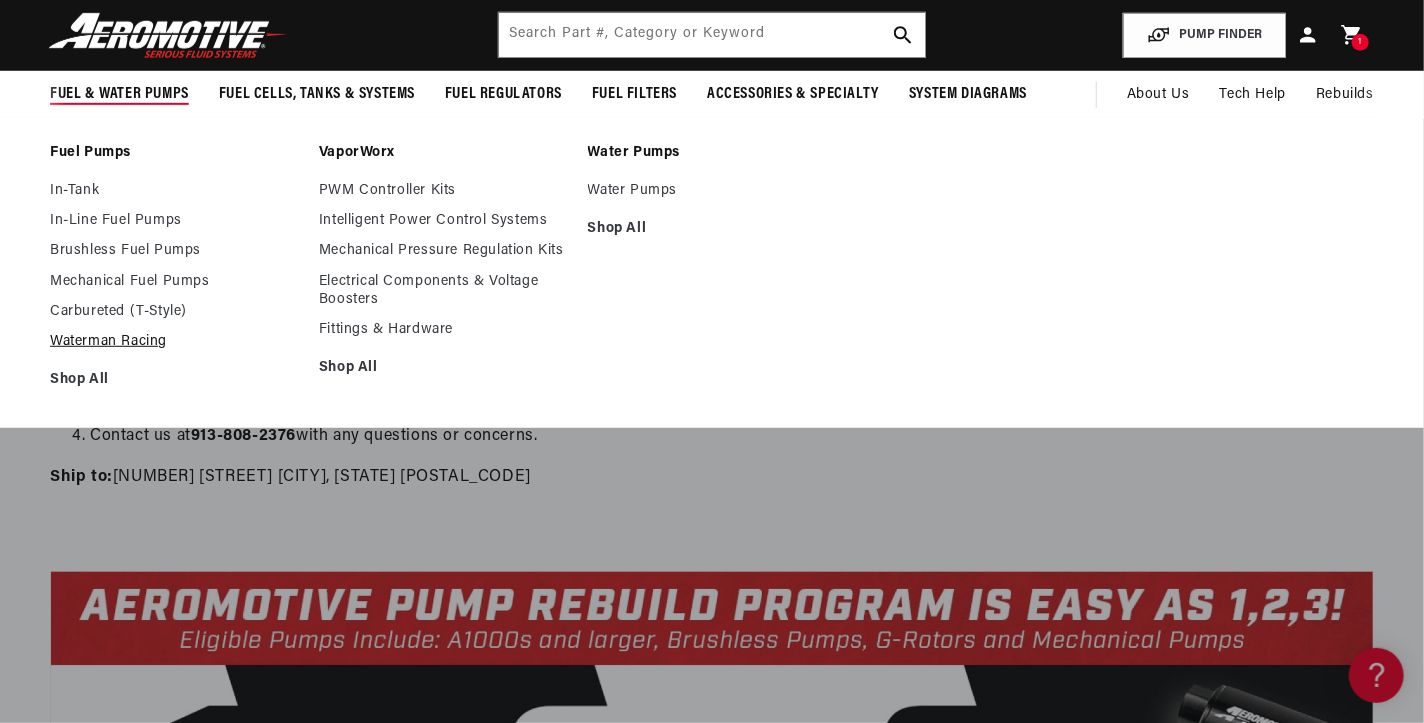 click on "Waterman Racing" at bounding box center (174, 342) 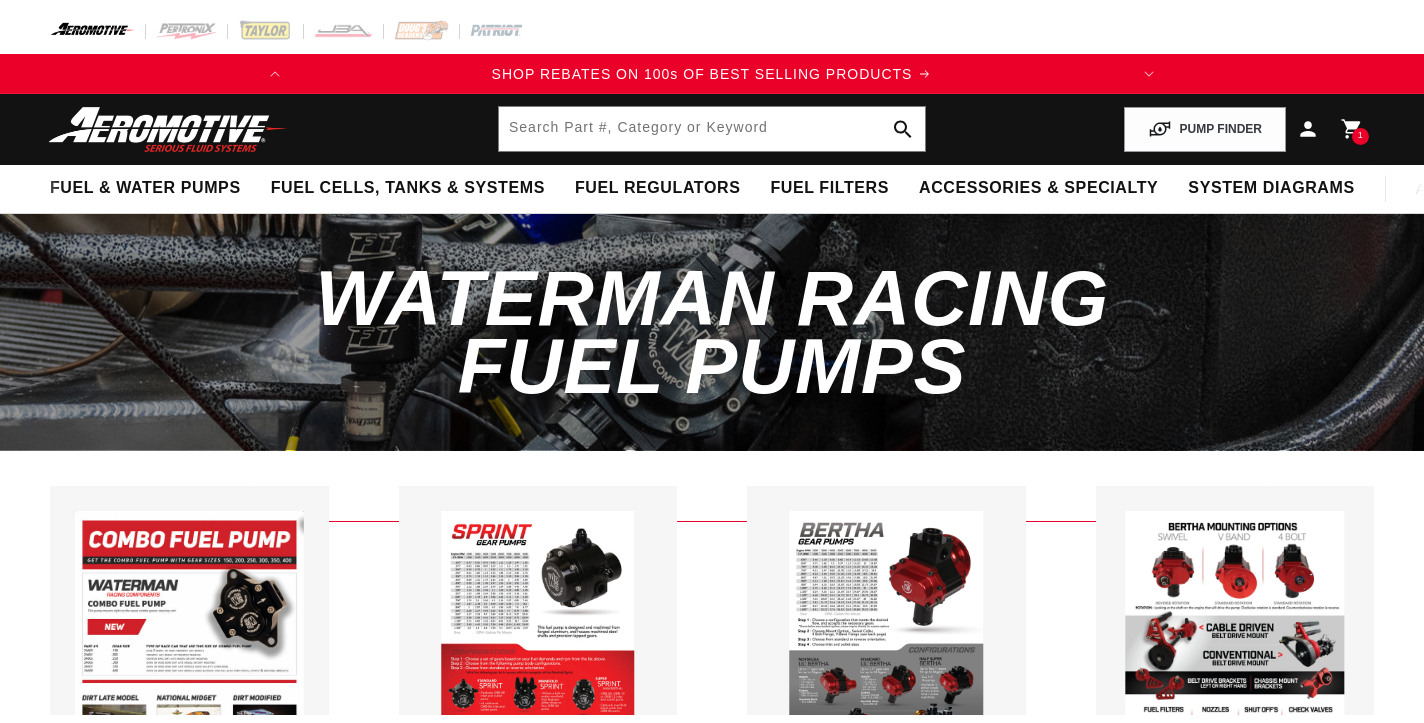 scroll, scrollTop: 0, scrollLeft: 0, axis: both 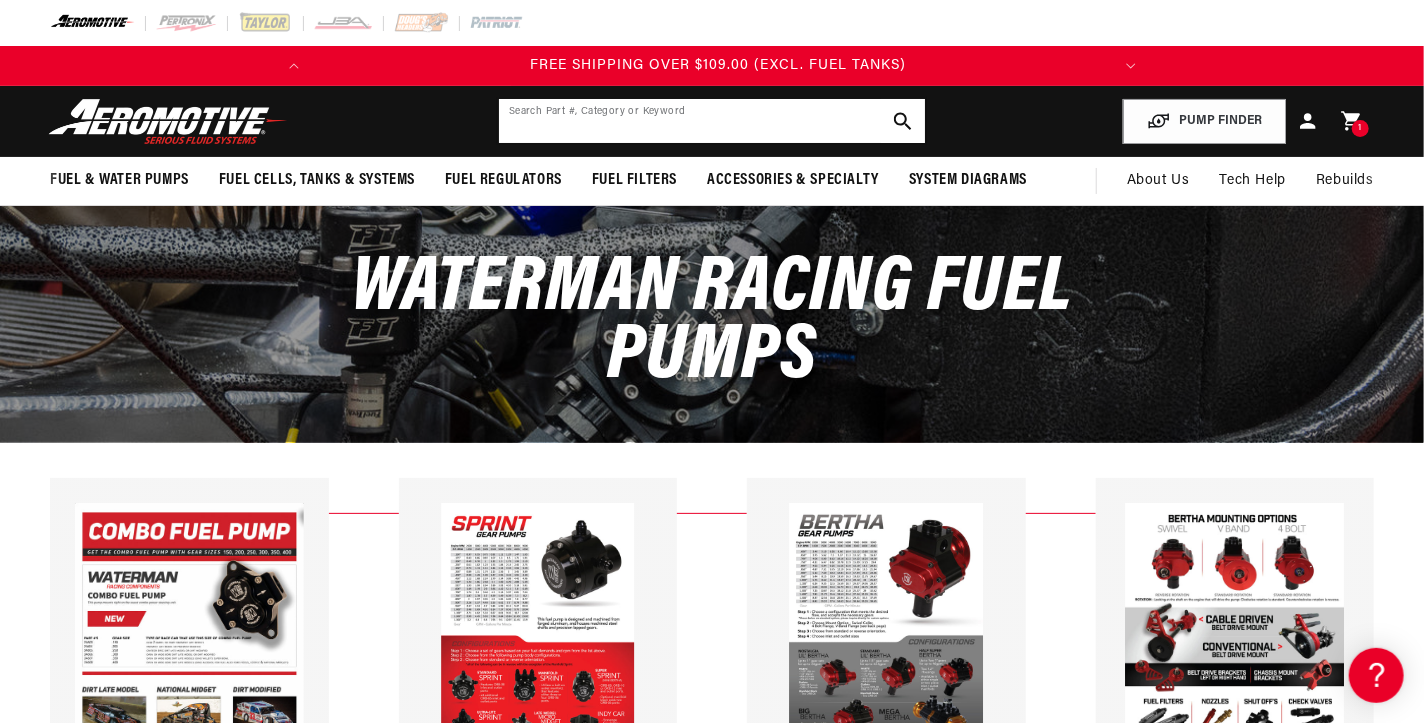 click 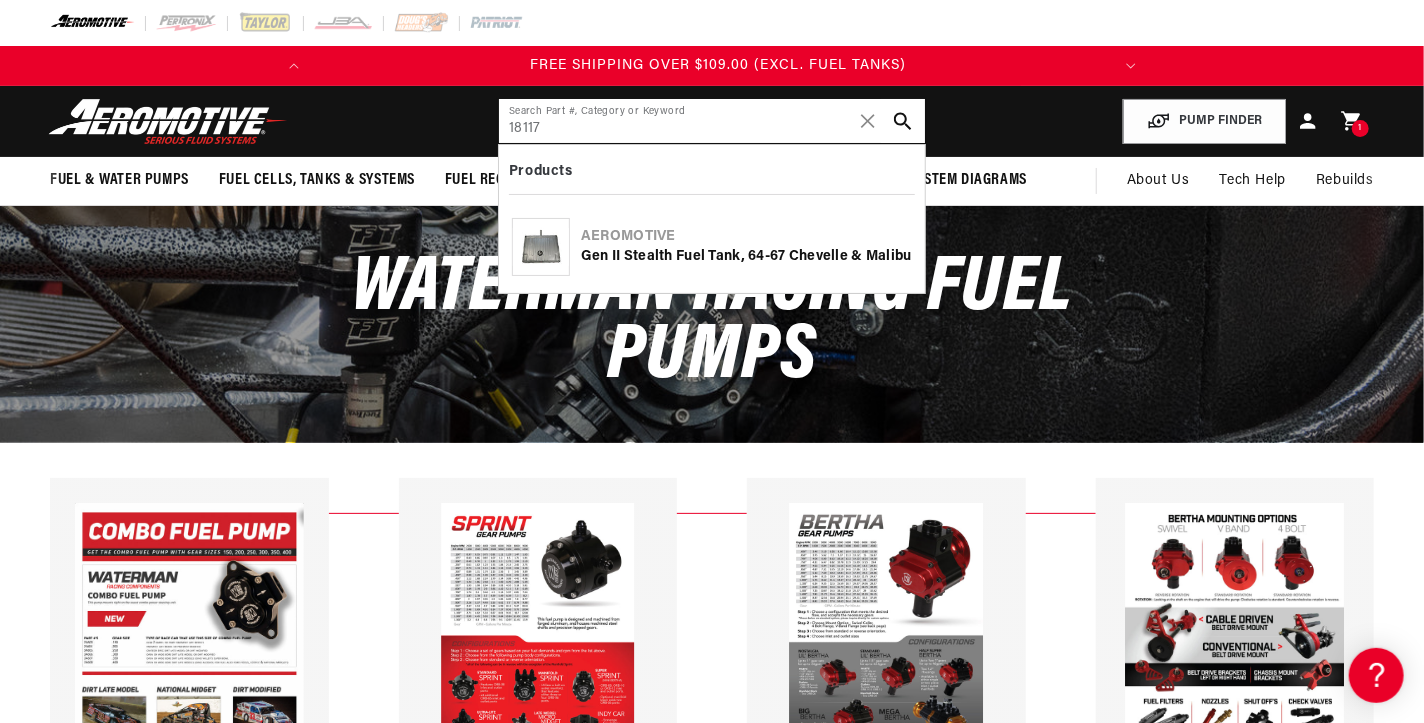 type on "18117" 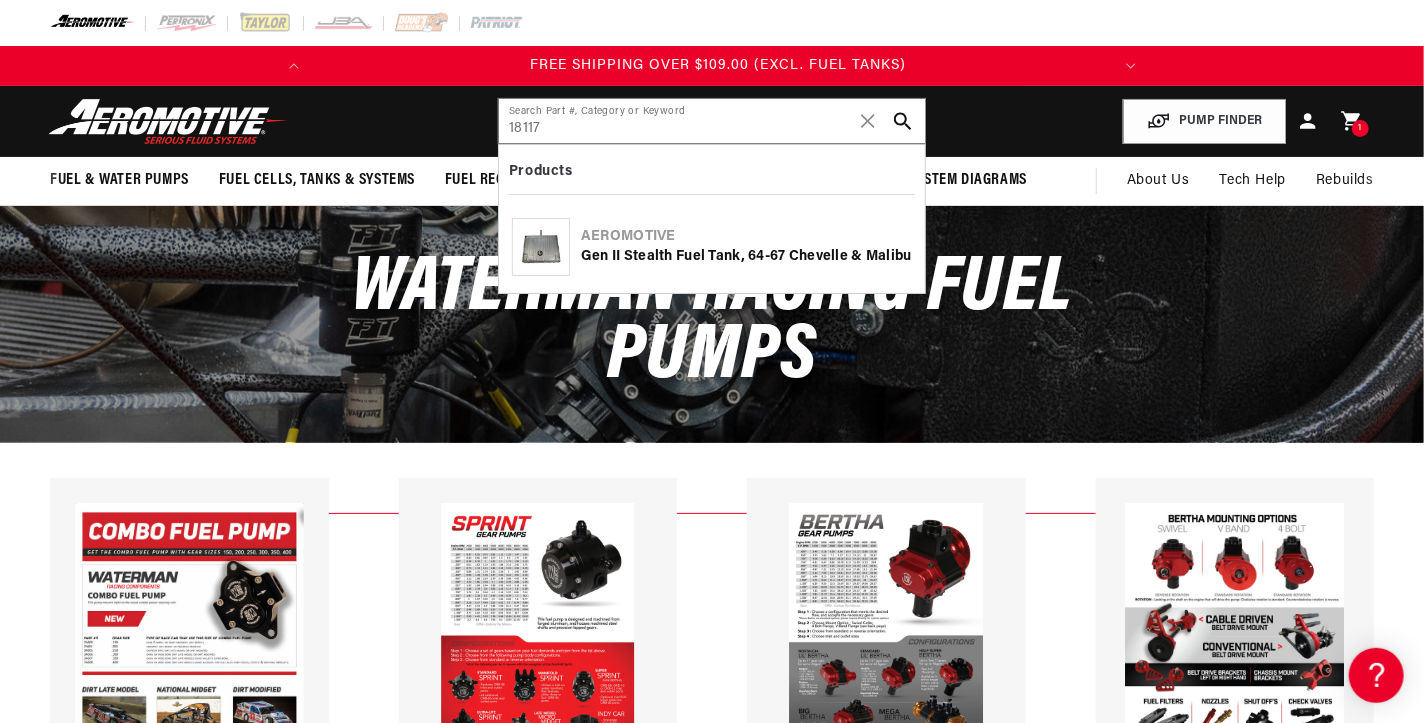 click on "Gen II Stealth Fuel Tank, 64-67 Chevelle & Malibu" 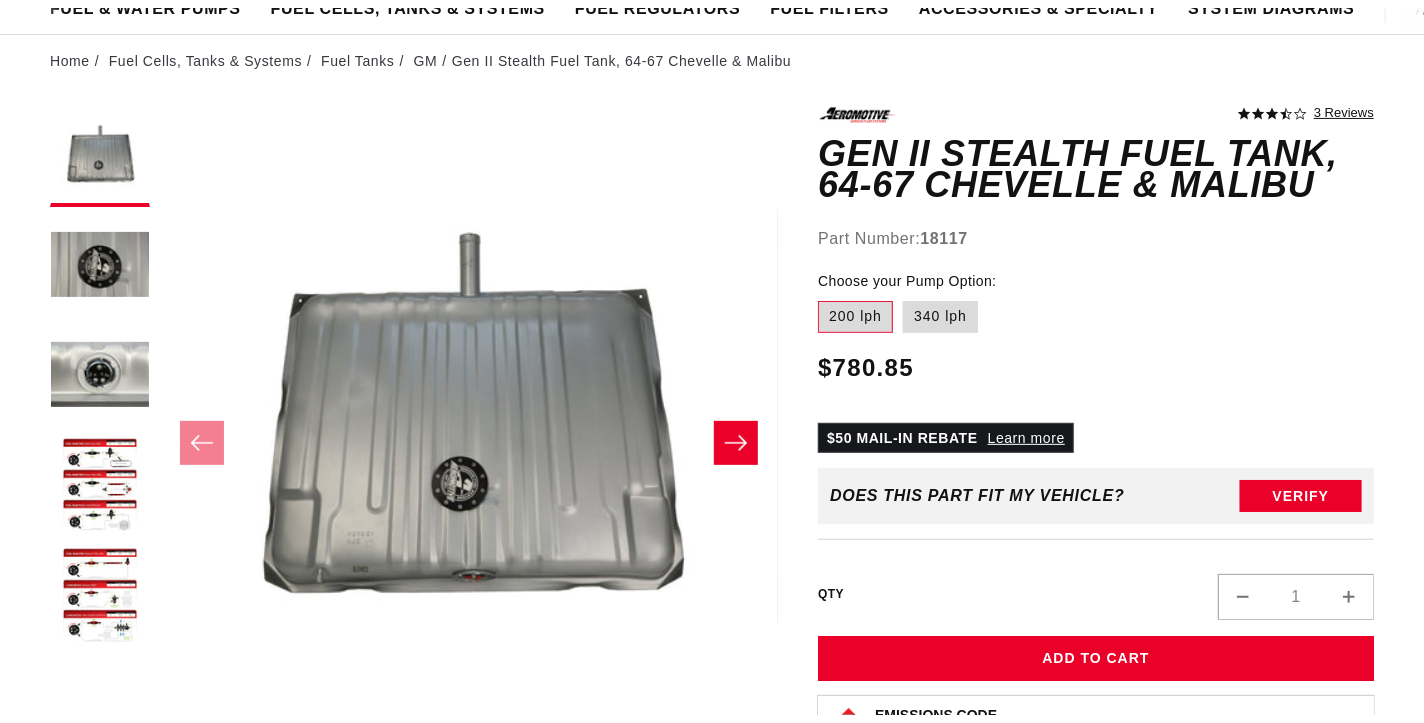 scroll, scrollTop: 199, scrollLeft: 0, axis: vertical 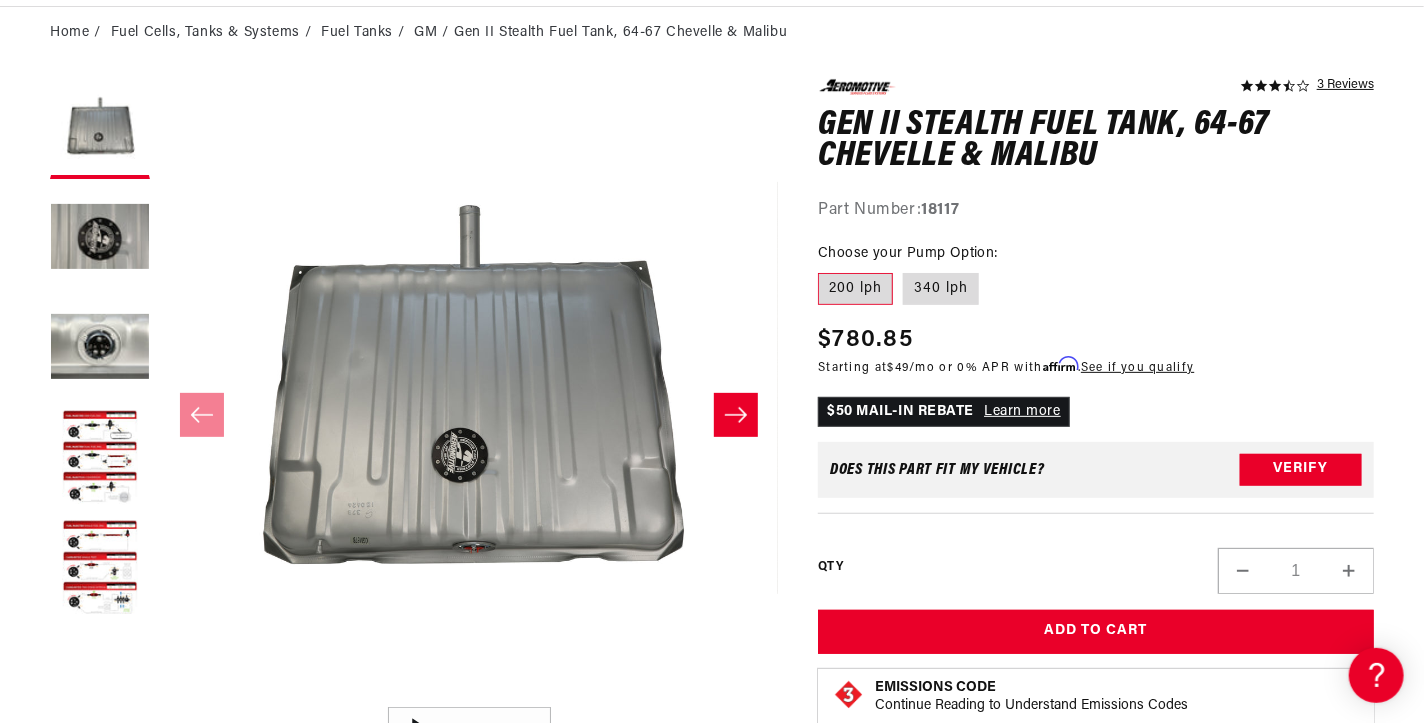 click on "Part Number:  18117" at bounding box center [1096, 211] 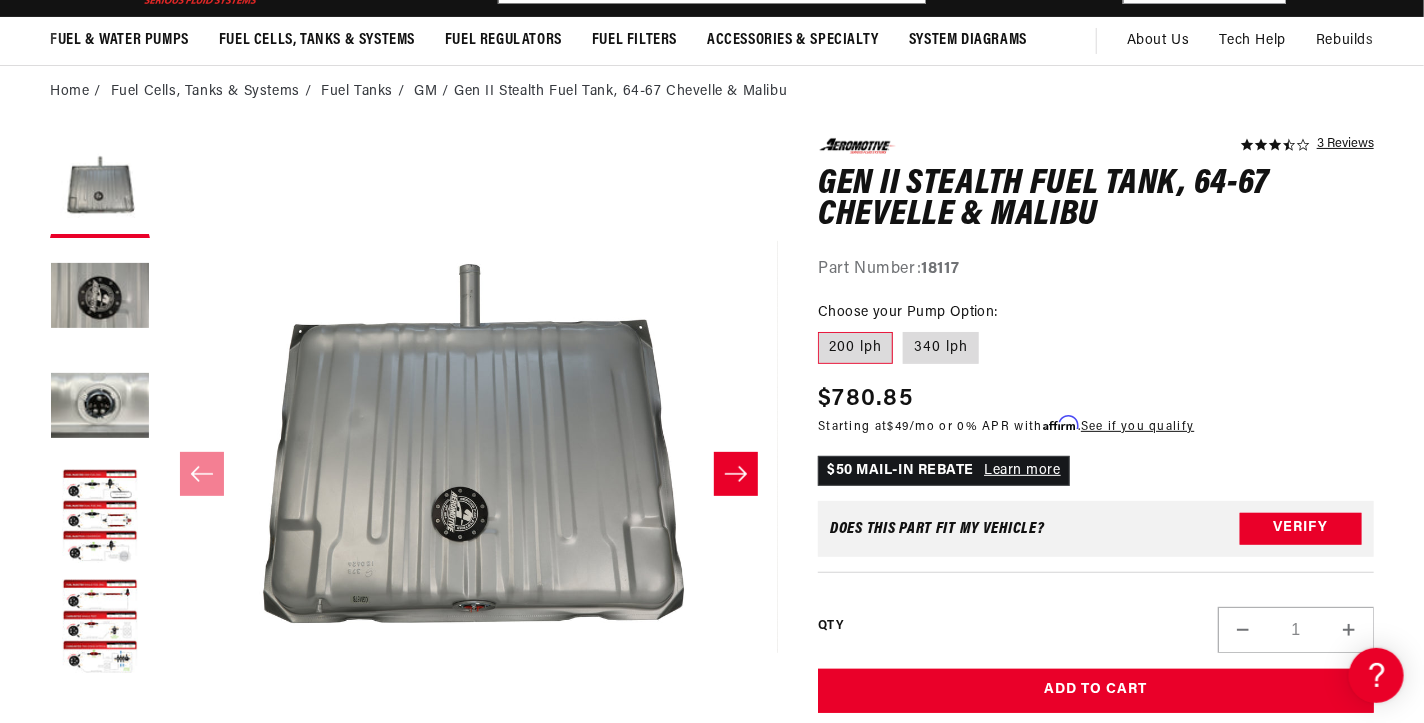 scroll, scrollTop: 0, scrollLeft: 0, axis: both 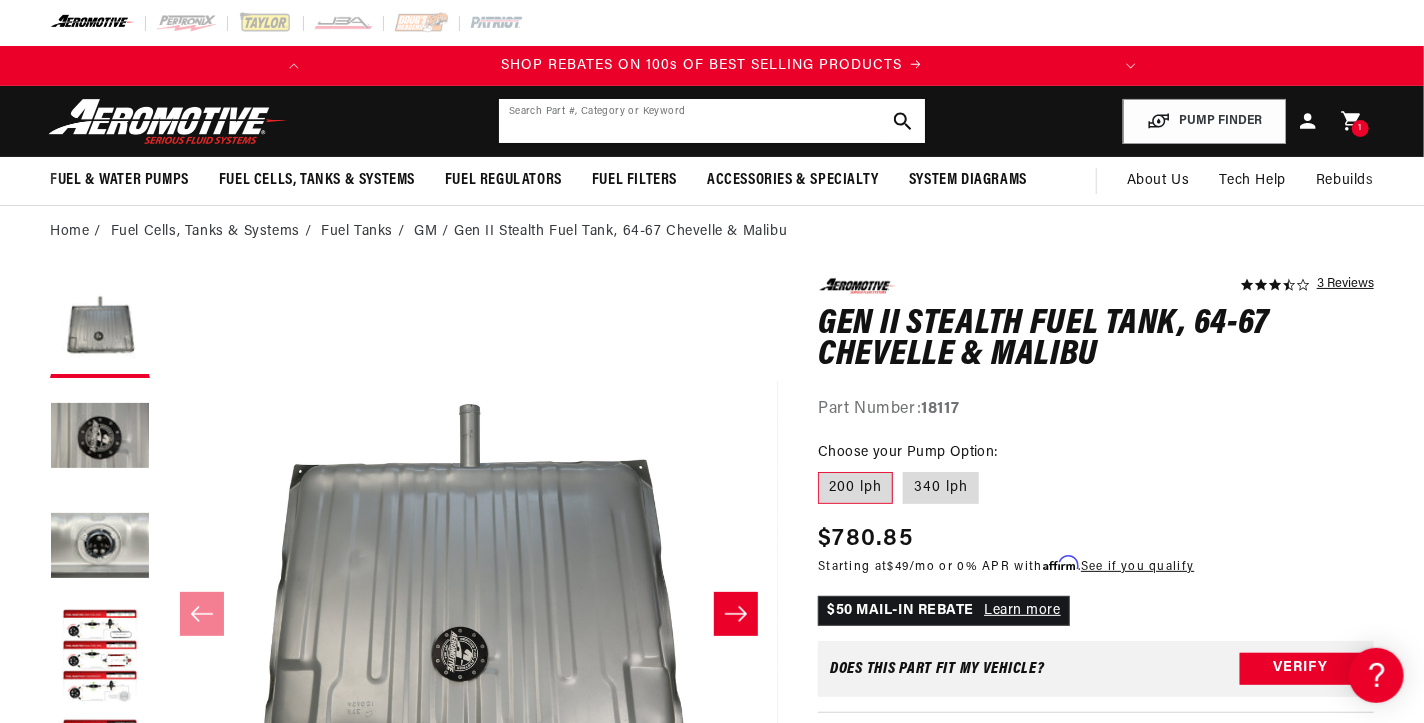 click 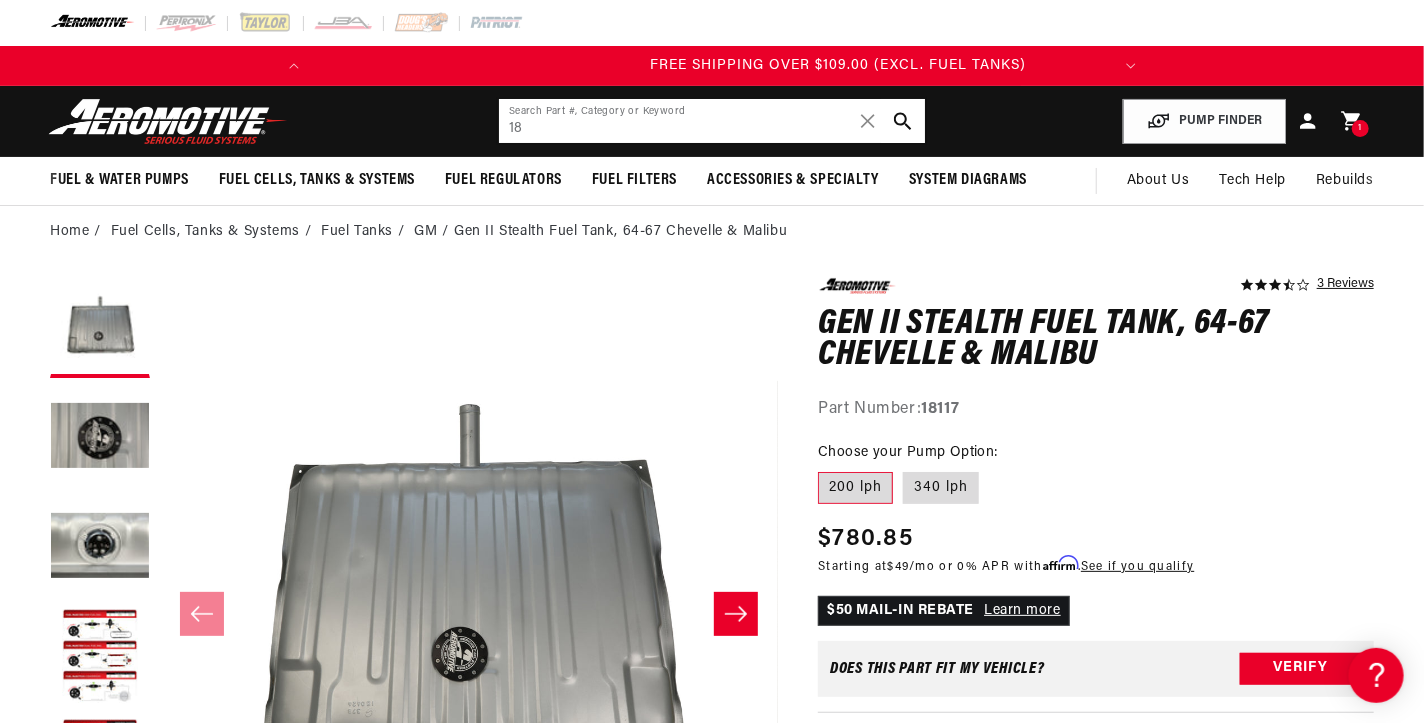 scroll, scrollTop: 0, scrollLeft: 791, axis: horizontal 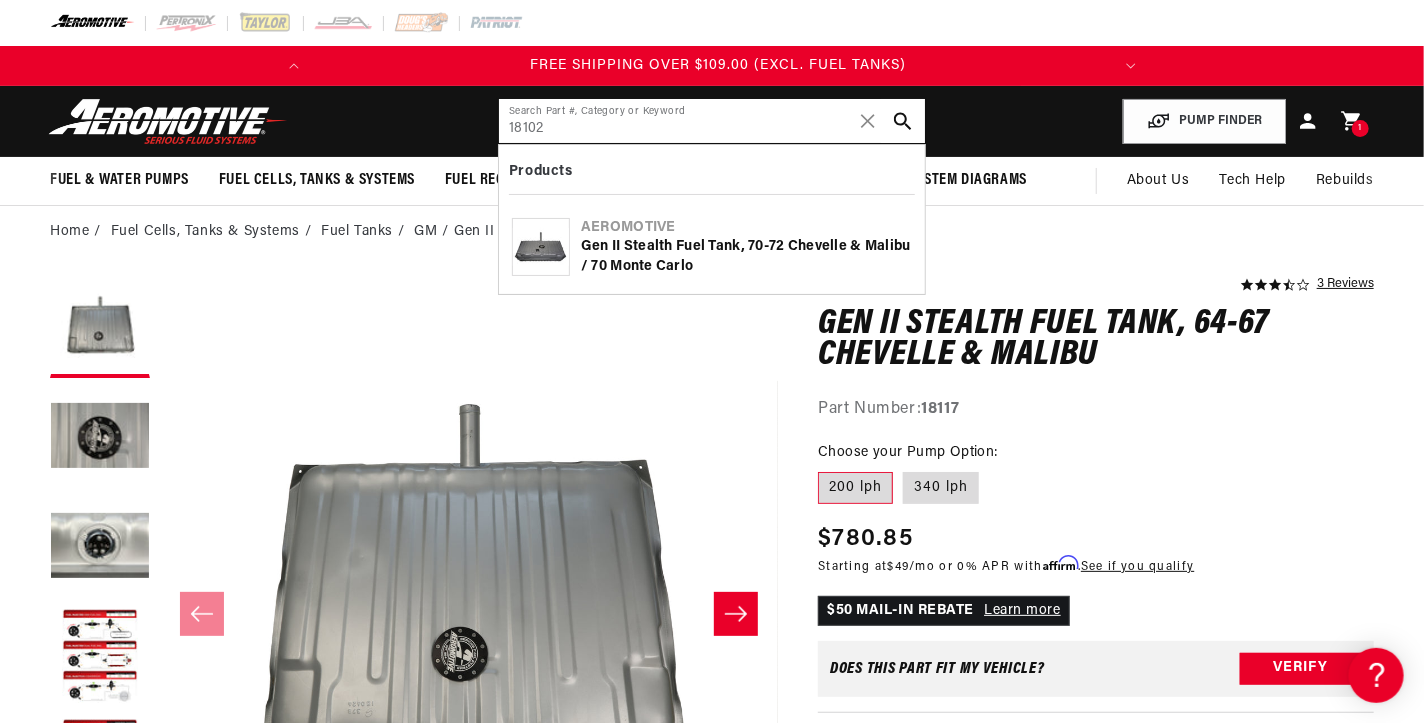 type on "18102" 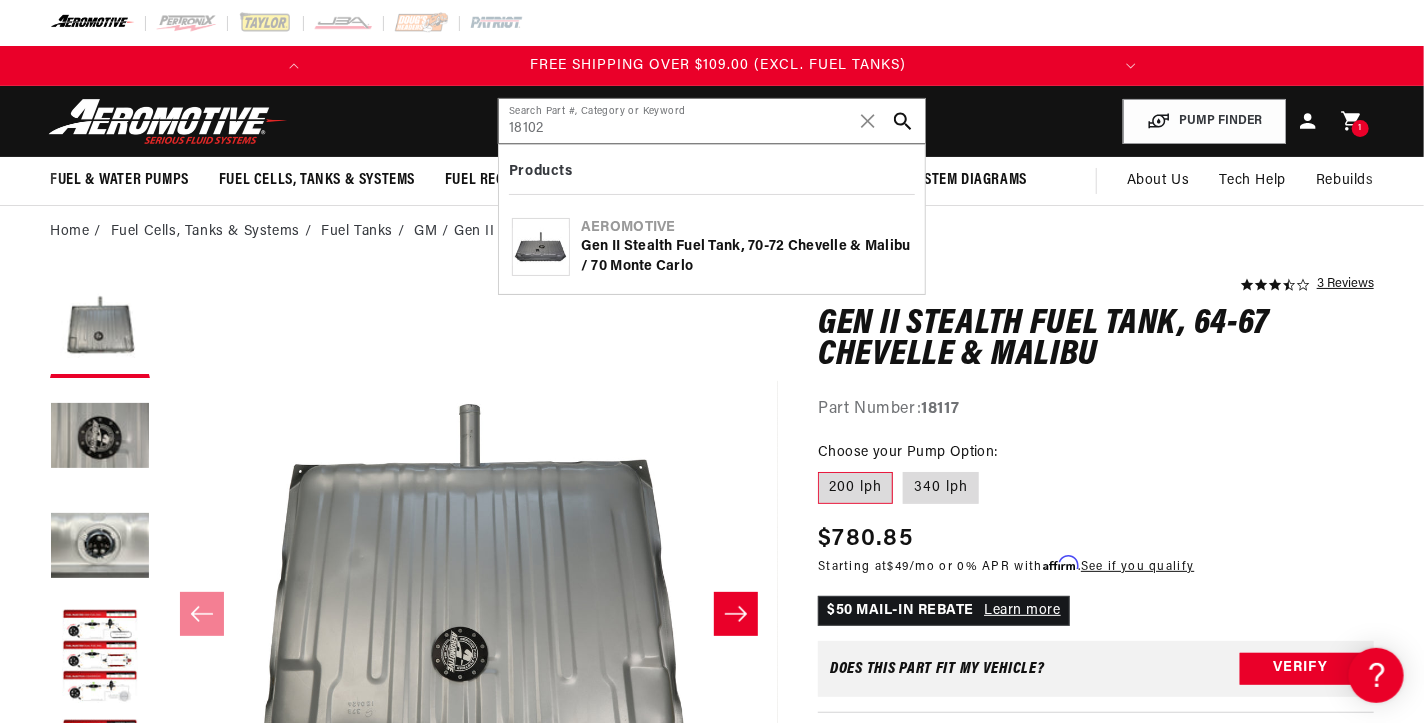 click on "Gen II Stealth Fuel Tank, 70-72 Chevelle & Malibu / 70 Monte Carlo" 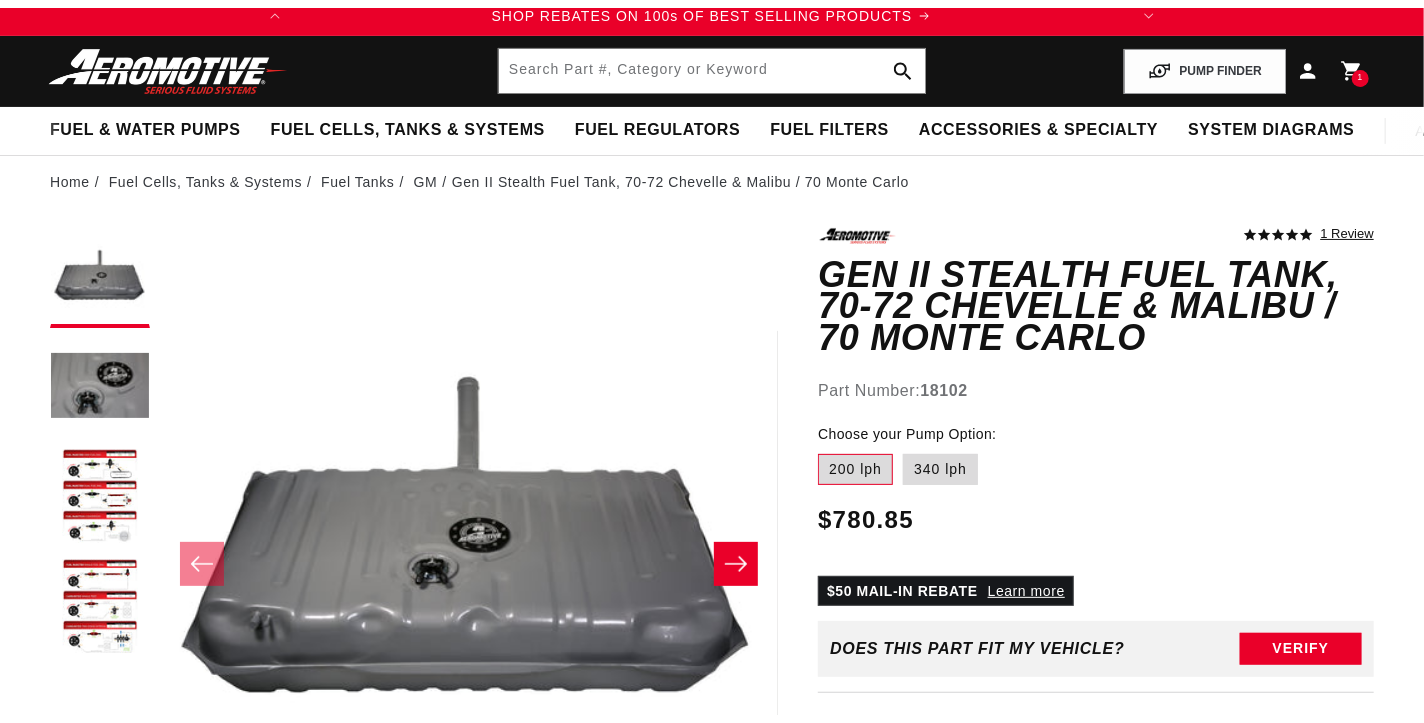 scroll, scrollTop: 99, scrollLeft: 0, axis: vertical 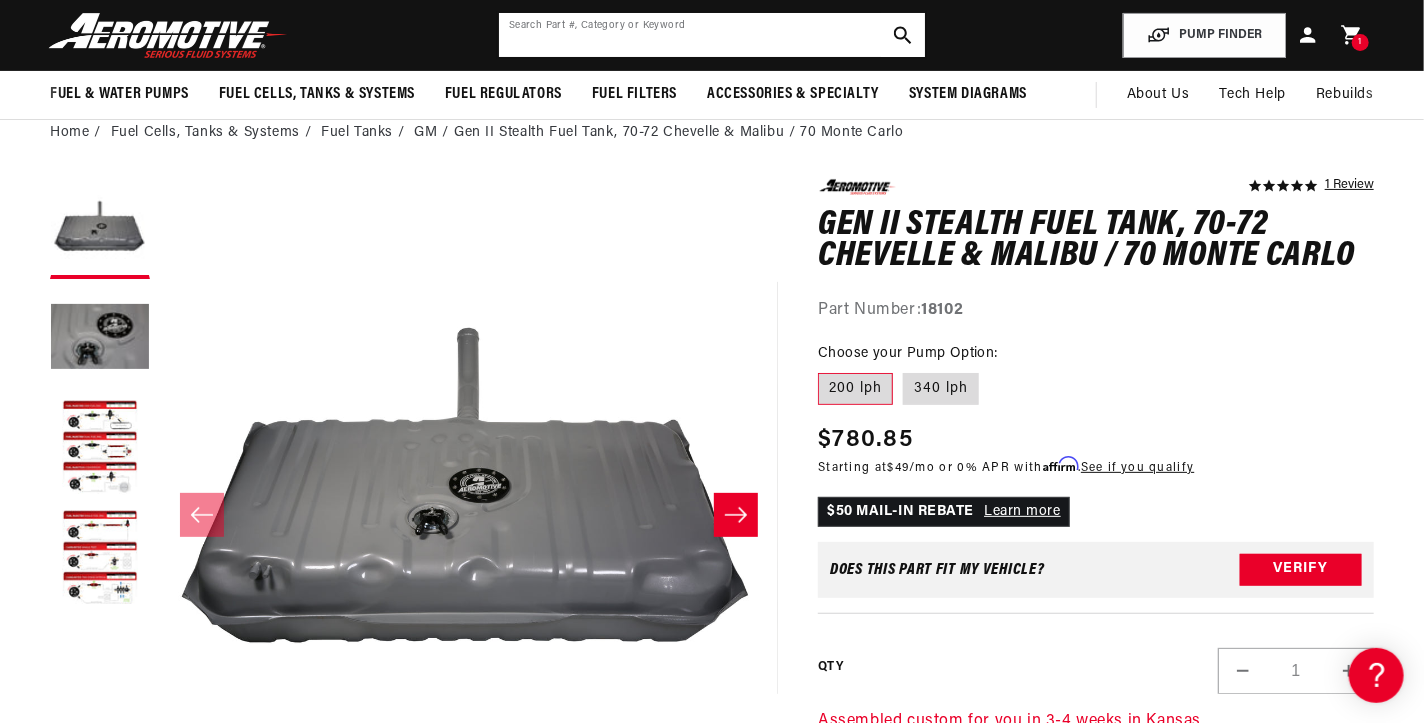 click 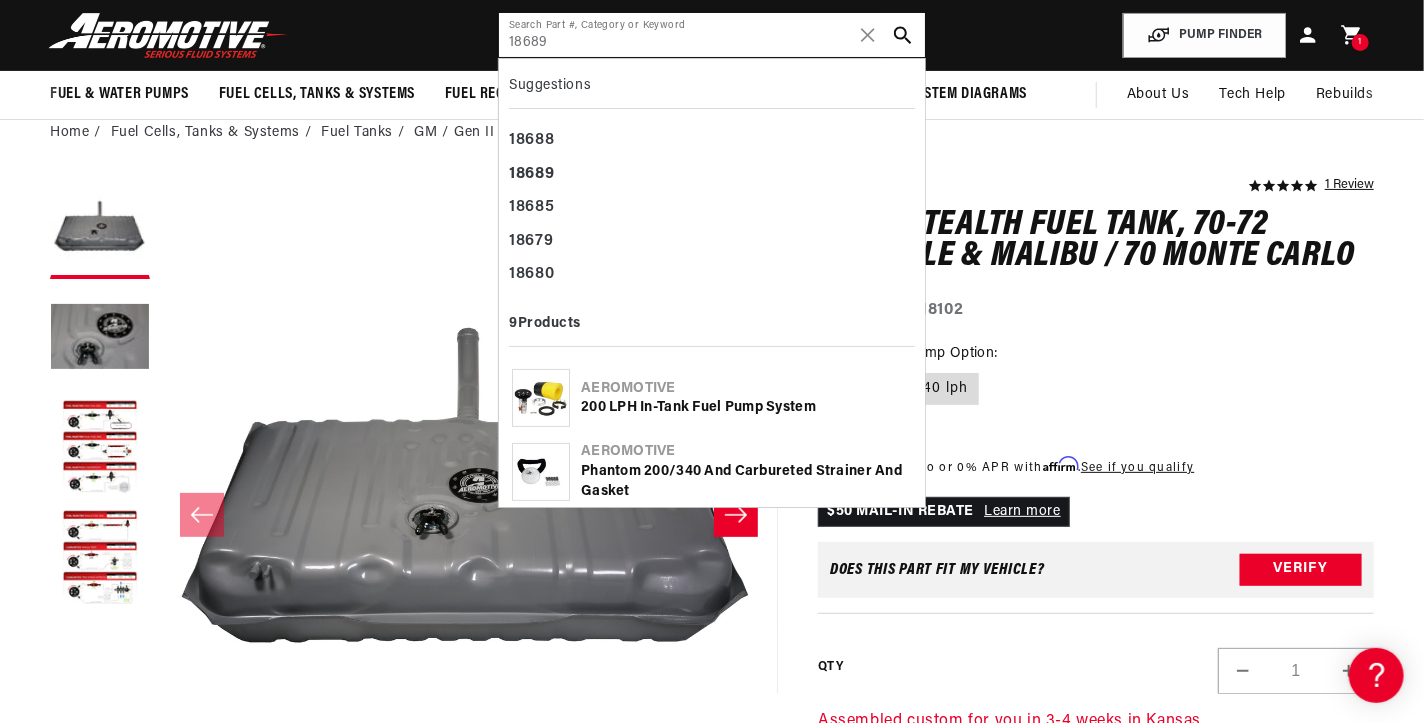scroll, scrollTop: 0, scrollLeft: 1, axis: horizontal 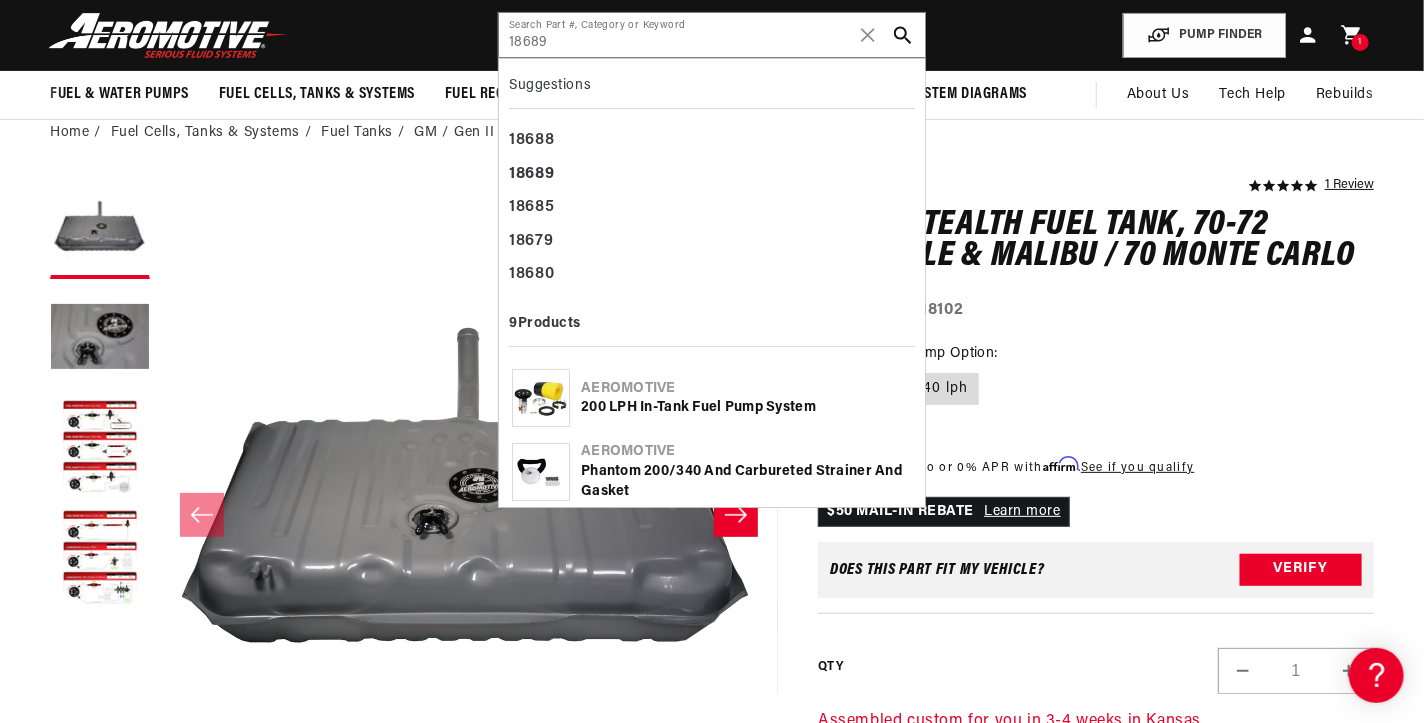click on "Aeromotive" 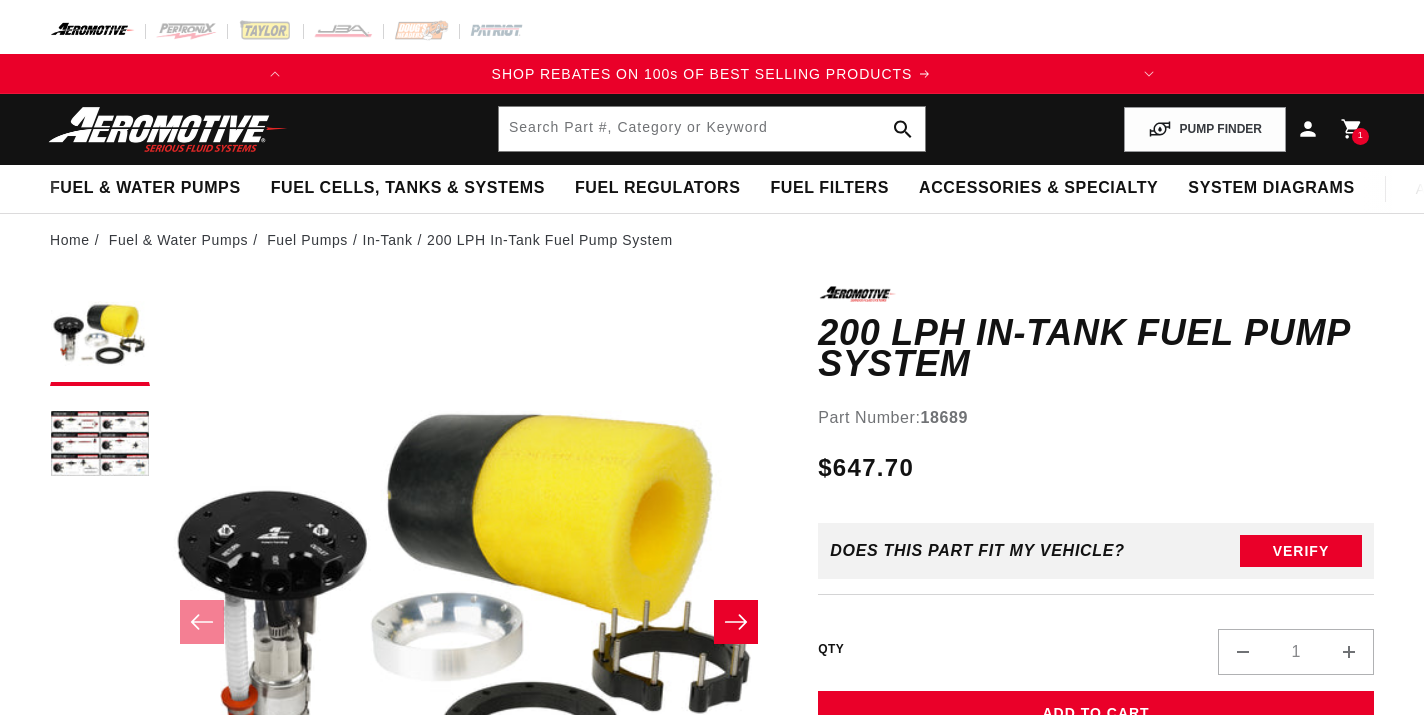 scroll, scrollTop: 0, scrollLeft: 0, axis: both 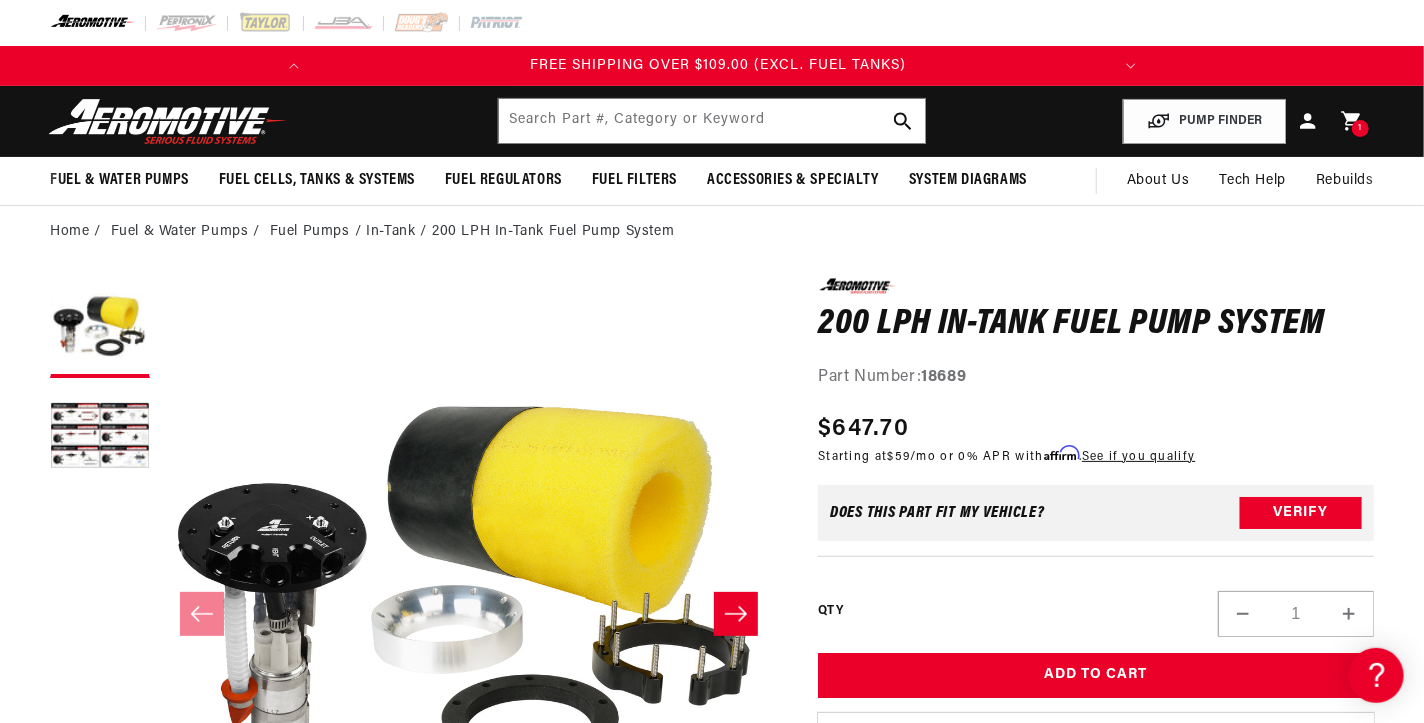 drag, startPoint x: 917, startPoint y: 426, endPoint x: 810, endPoint y: 433, distance: 107.22873 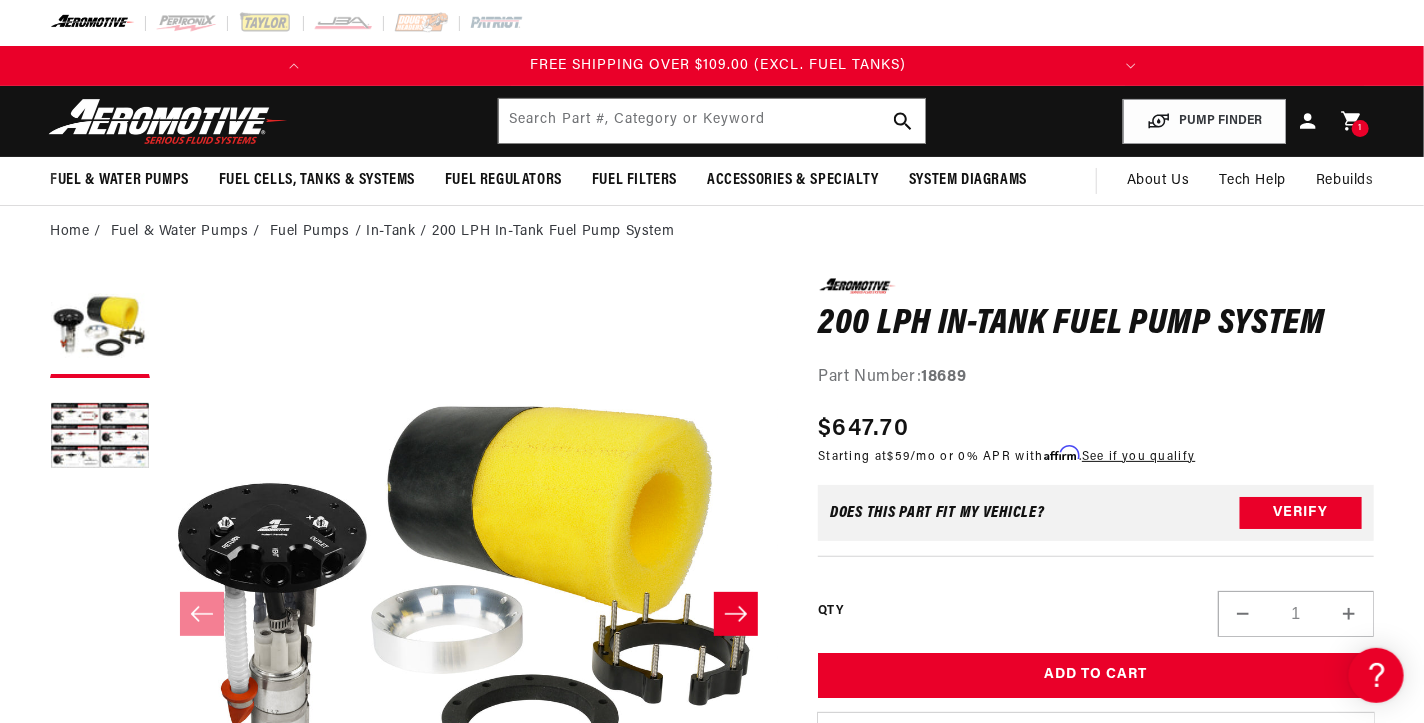 click on "Regular price
$647.70" at bounding box center [1006, 429] 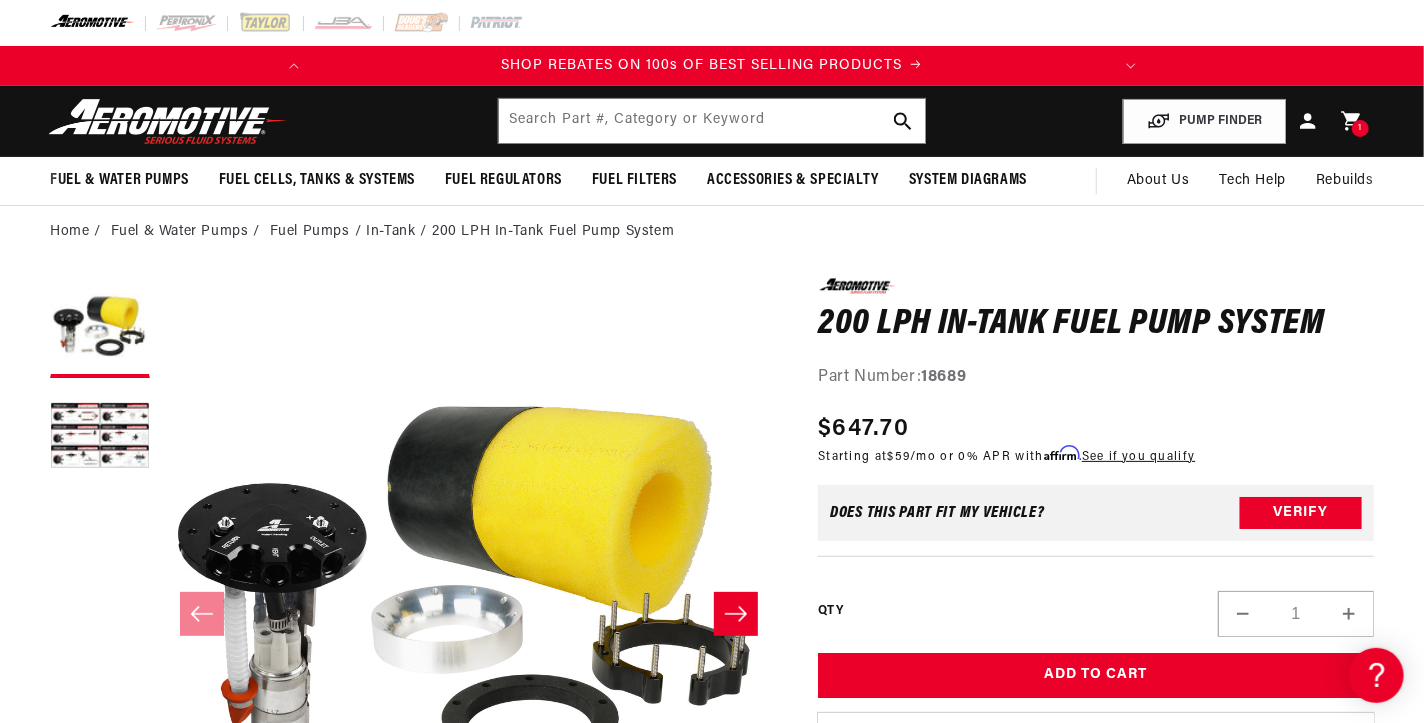 scroll, scrollTop: 0, scrollLeft: 53, axis: horizontal 